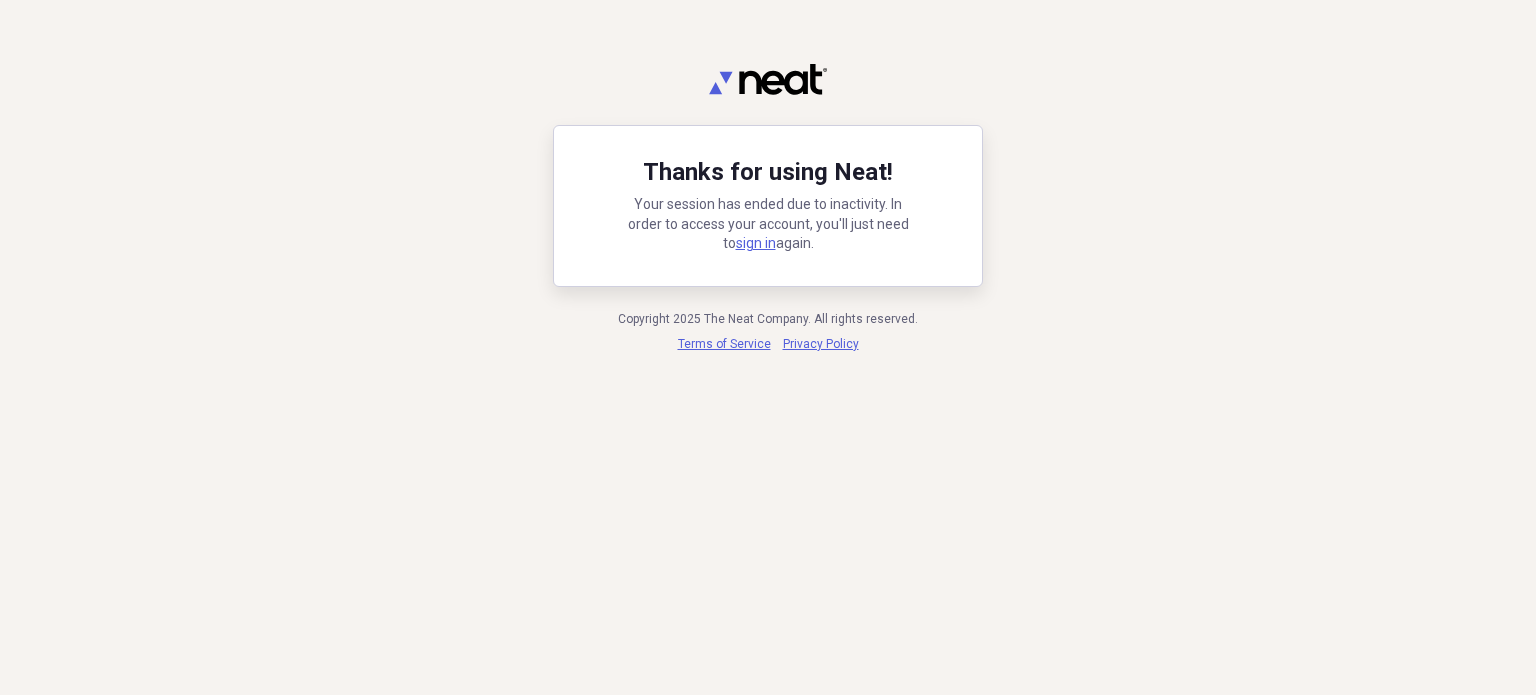 scroll, scrollTop: 0, scrollLeft: 0, axis: both 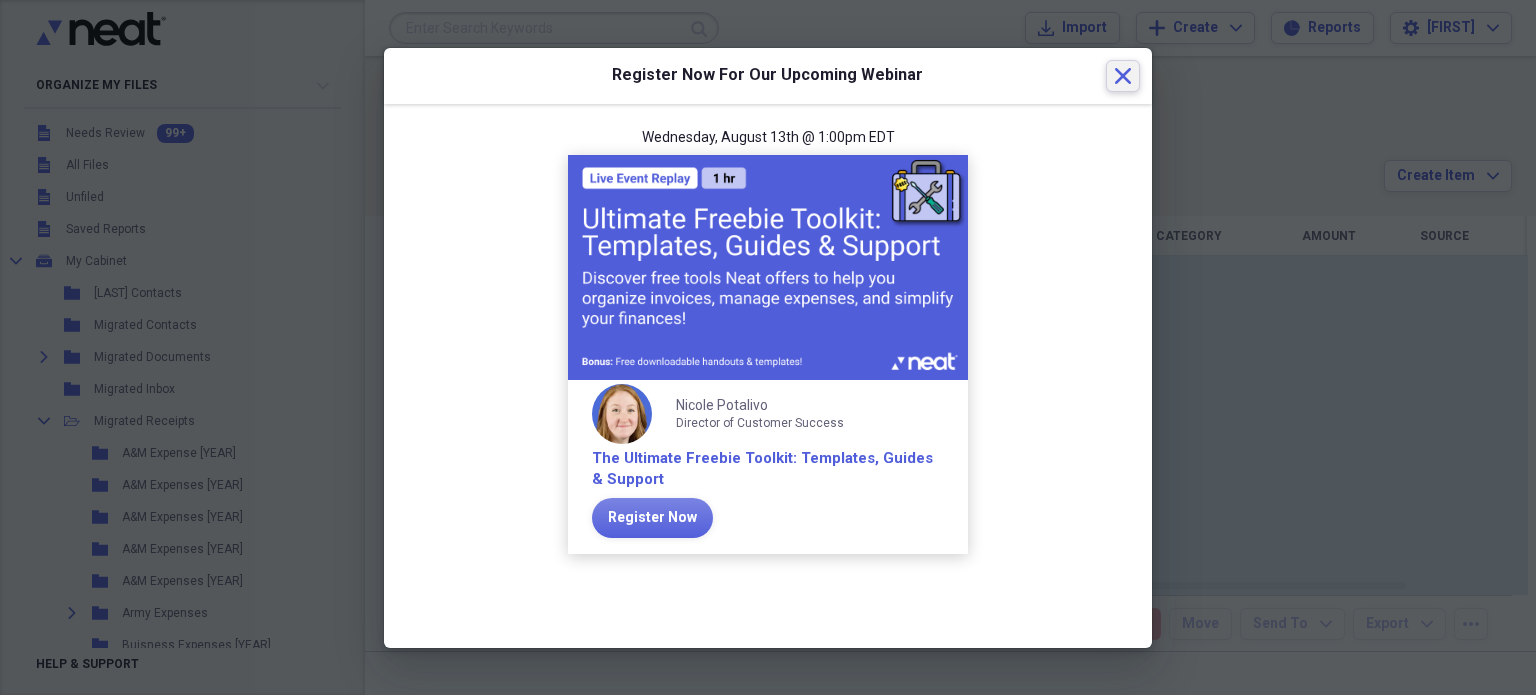 click on "Close" at bounding box center (1123, 76) 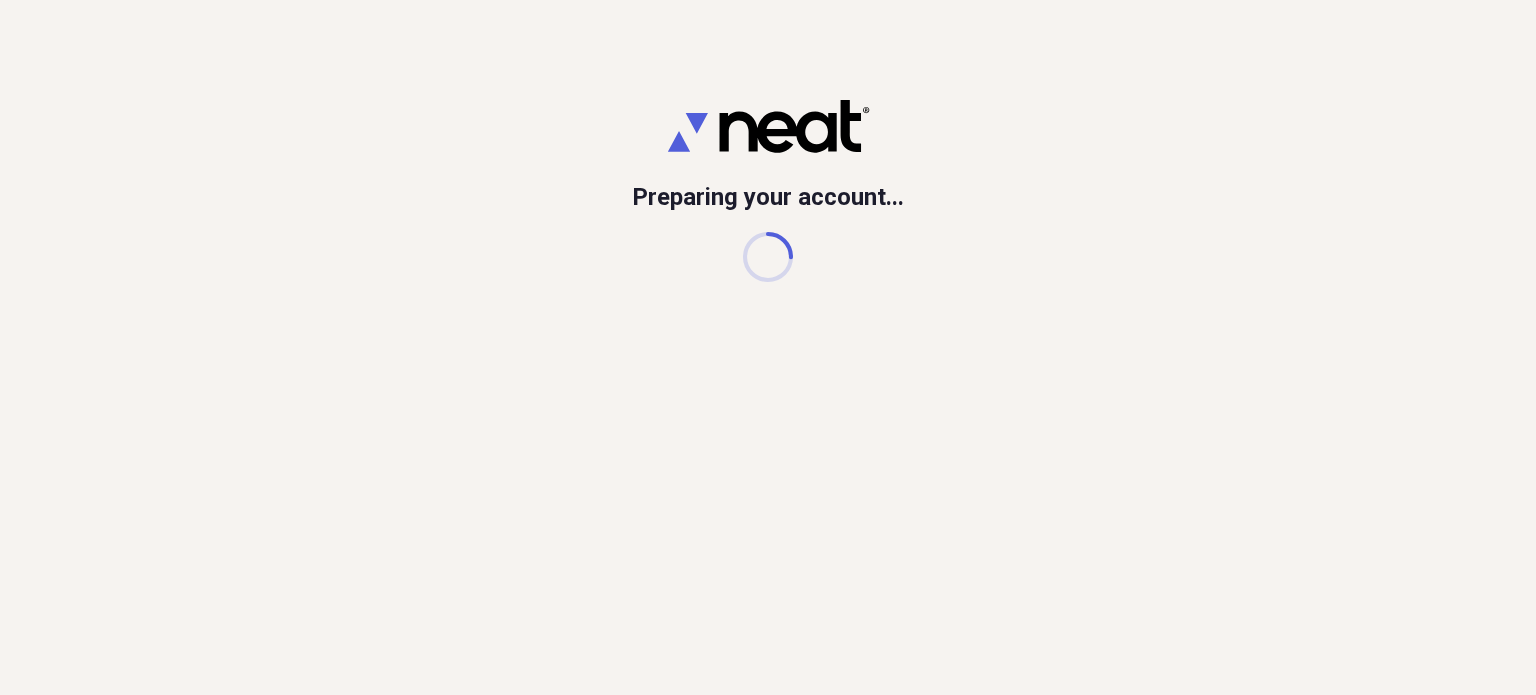 scroll, scrollTop: 0, scrollLeft: 0, axis: both 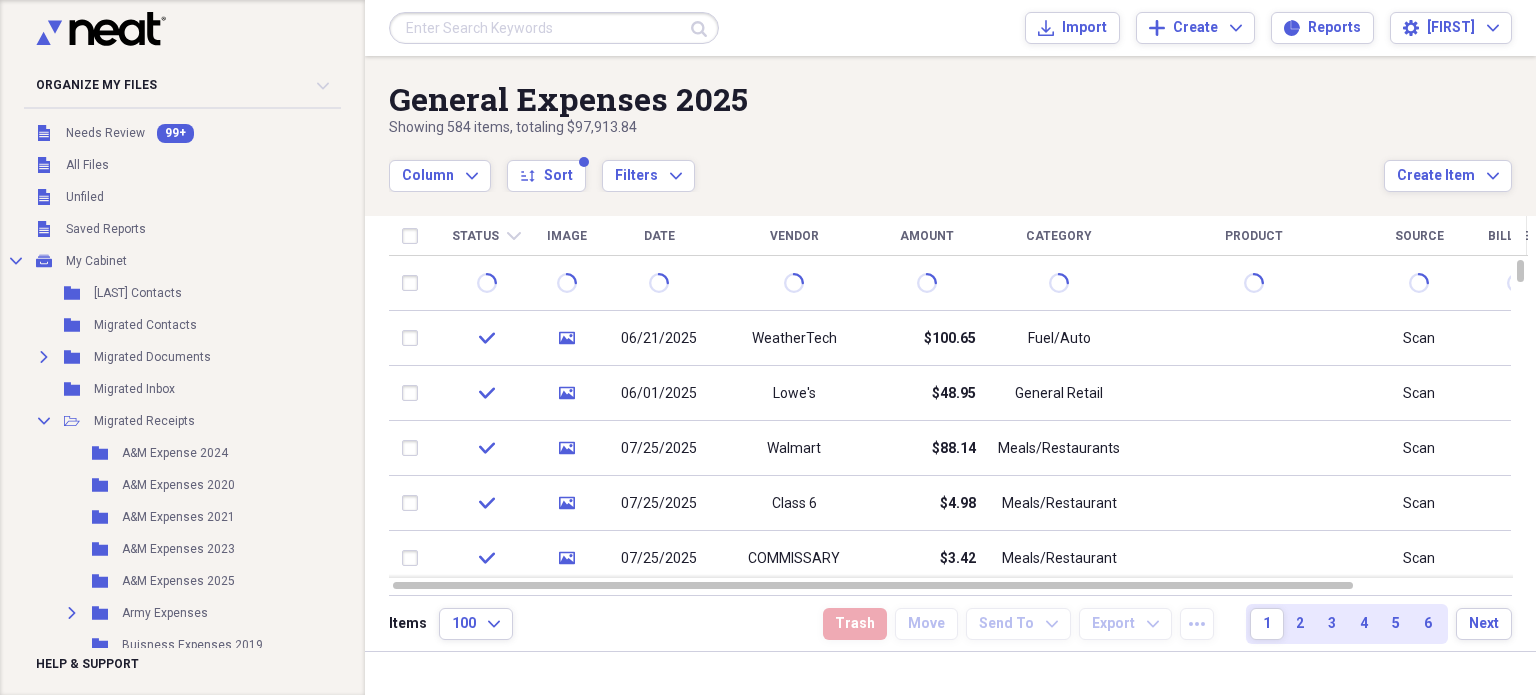 click on "Status" at bounding box center (475, 236) 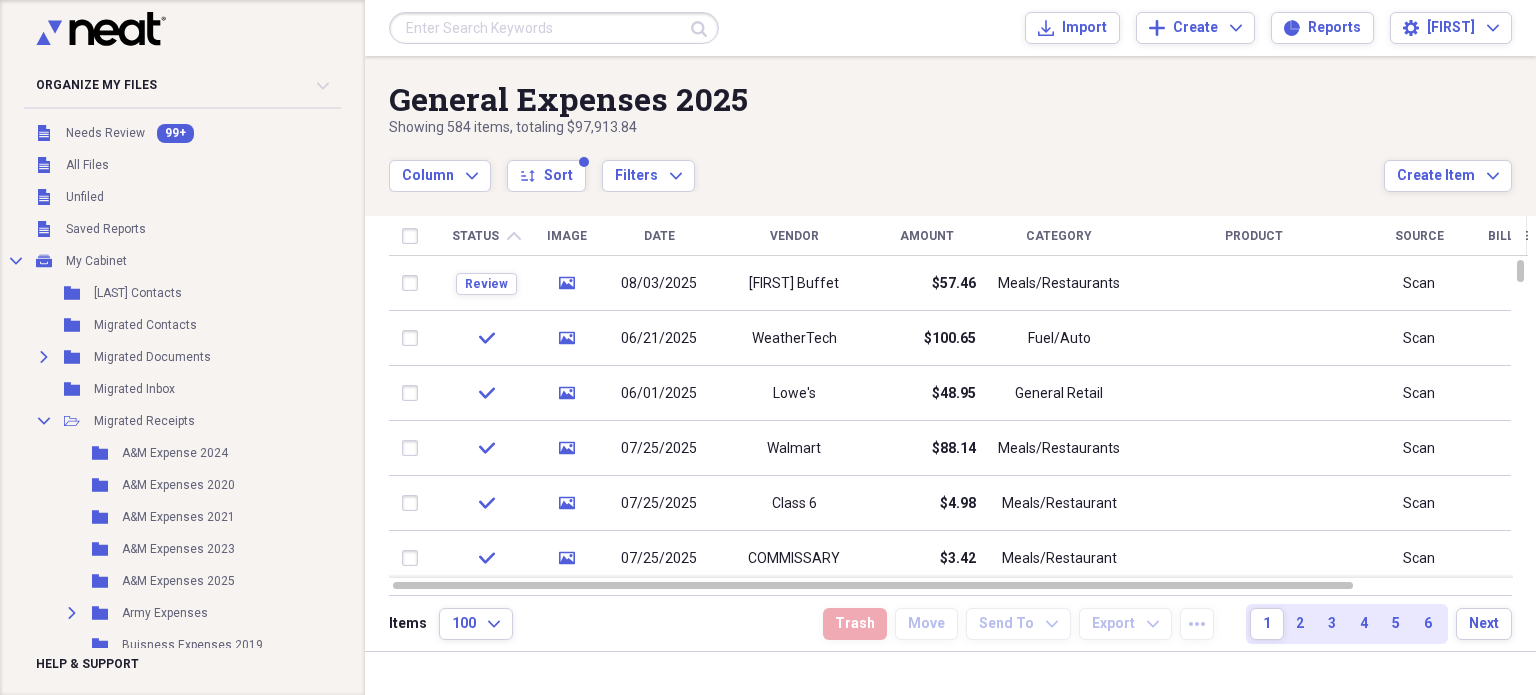 click on "Status" at bounding box center (475, 236) 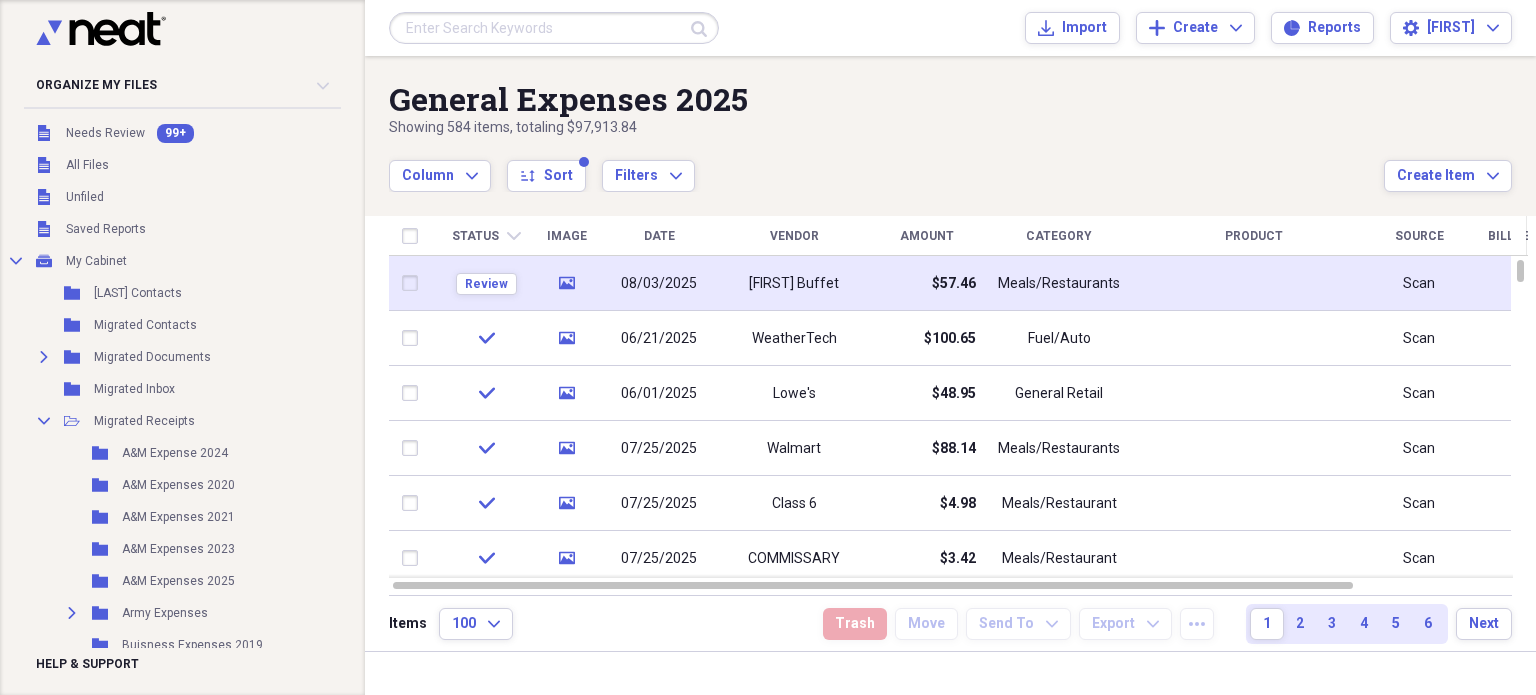 click on "08/03/2025" at bounding box center (659, 284) 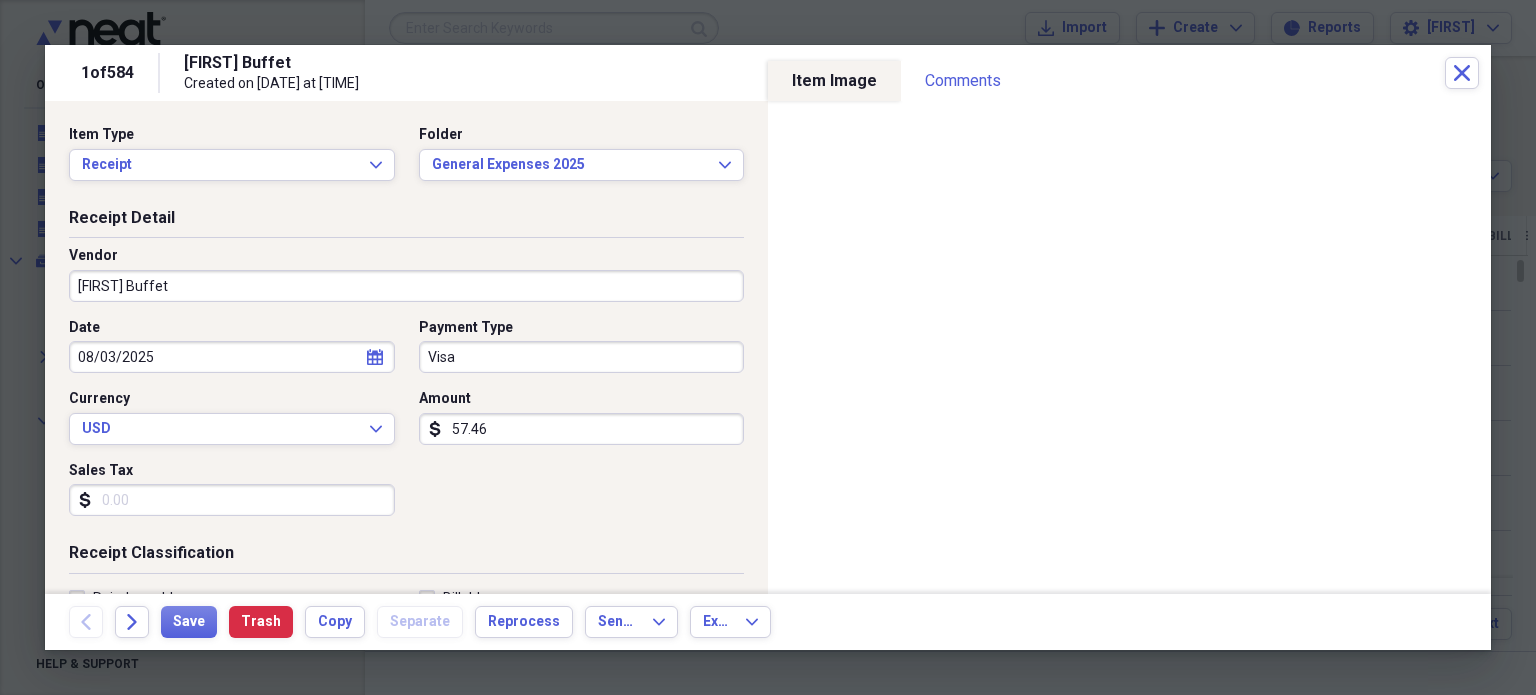 click on "Sales Tax" at bounding box center (232, 500) 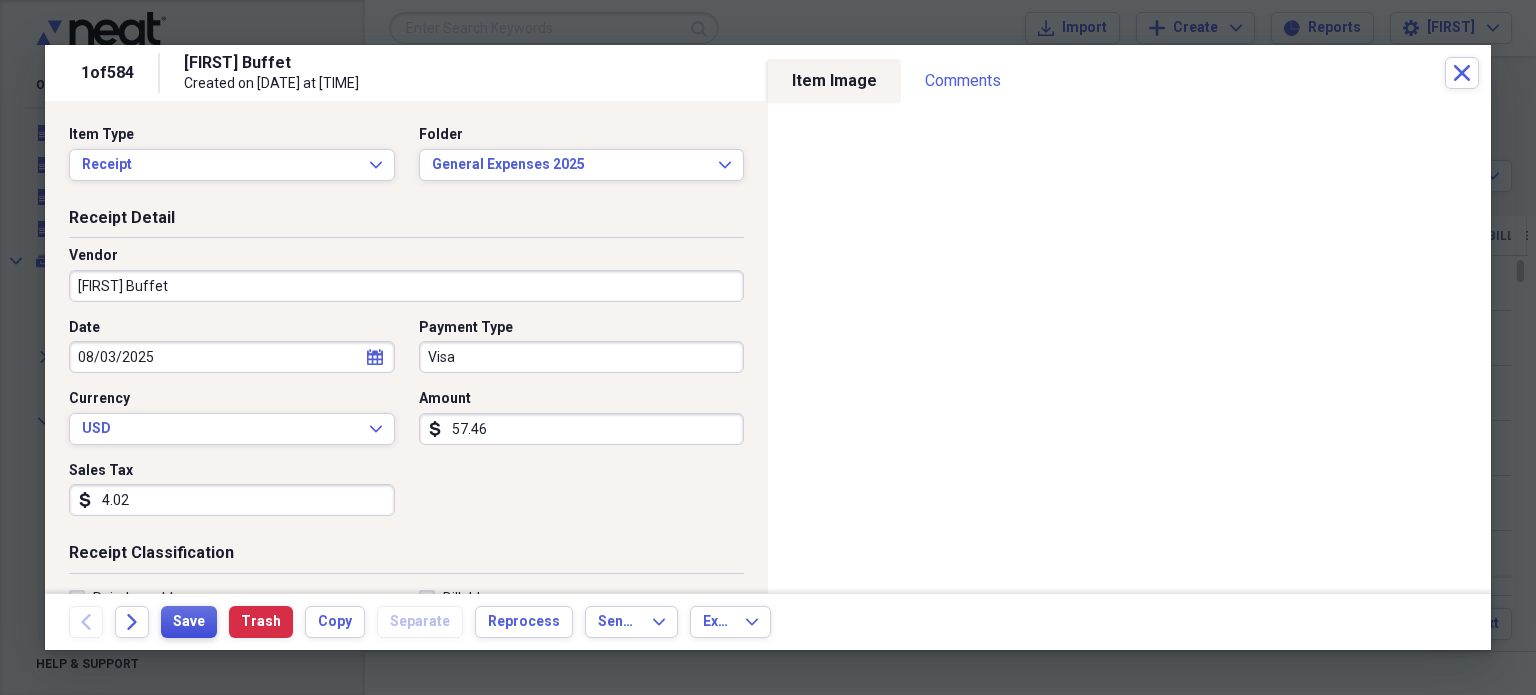 type on "4.02" 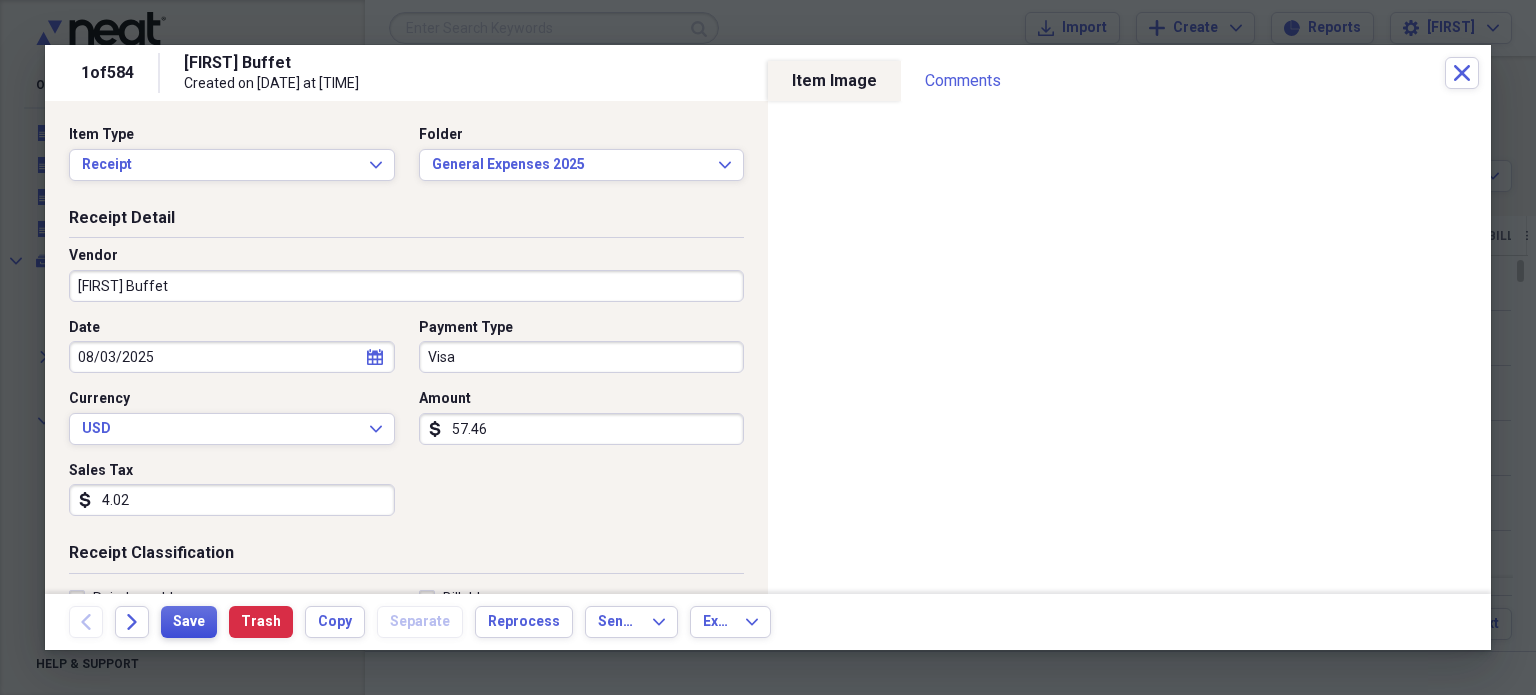 click on "Save" at bounding box center [189, 622] 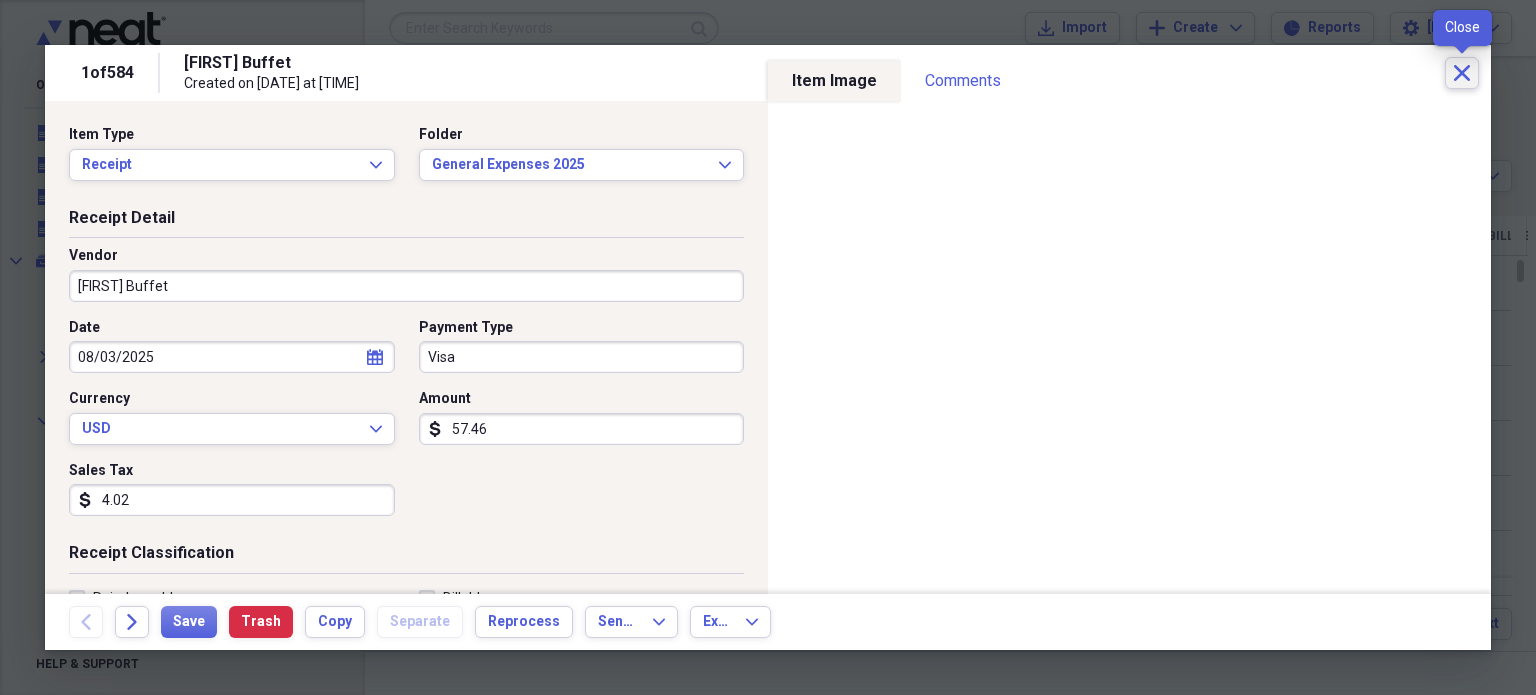 click on "Close" at bounding box center (1462, 73) 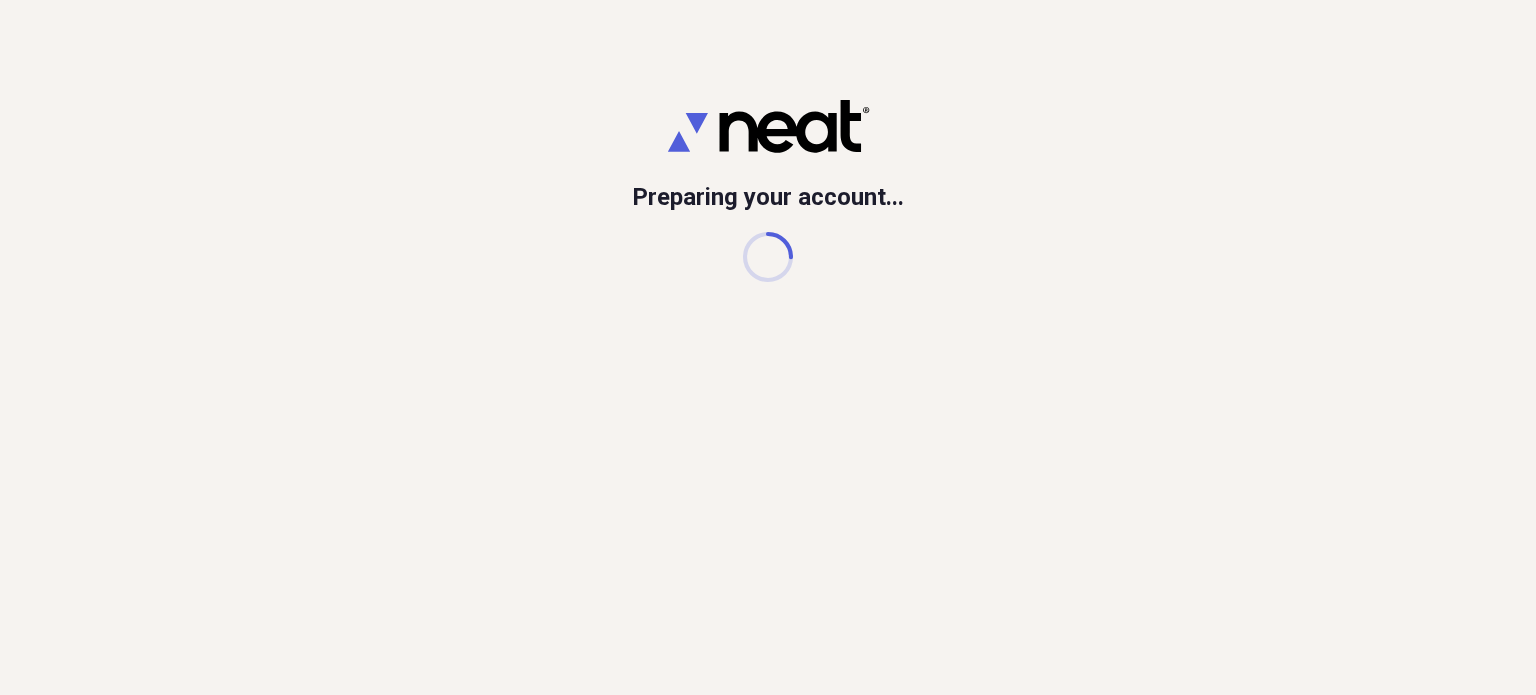 scroll, scrollTop: 0, scrollLeft: 0, axis: both 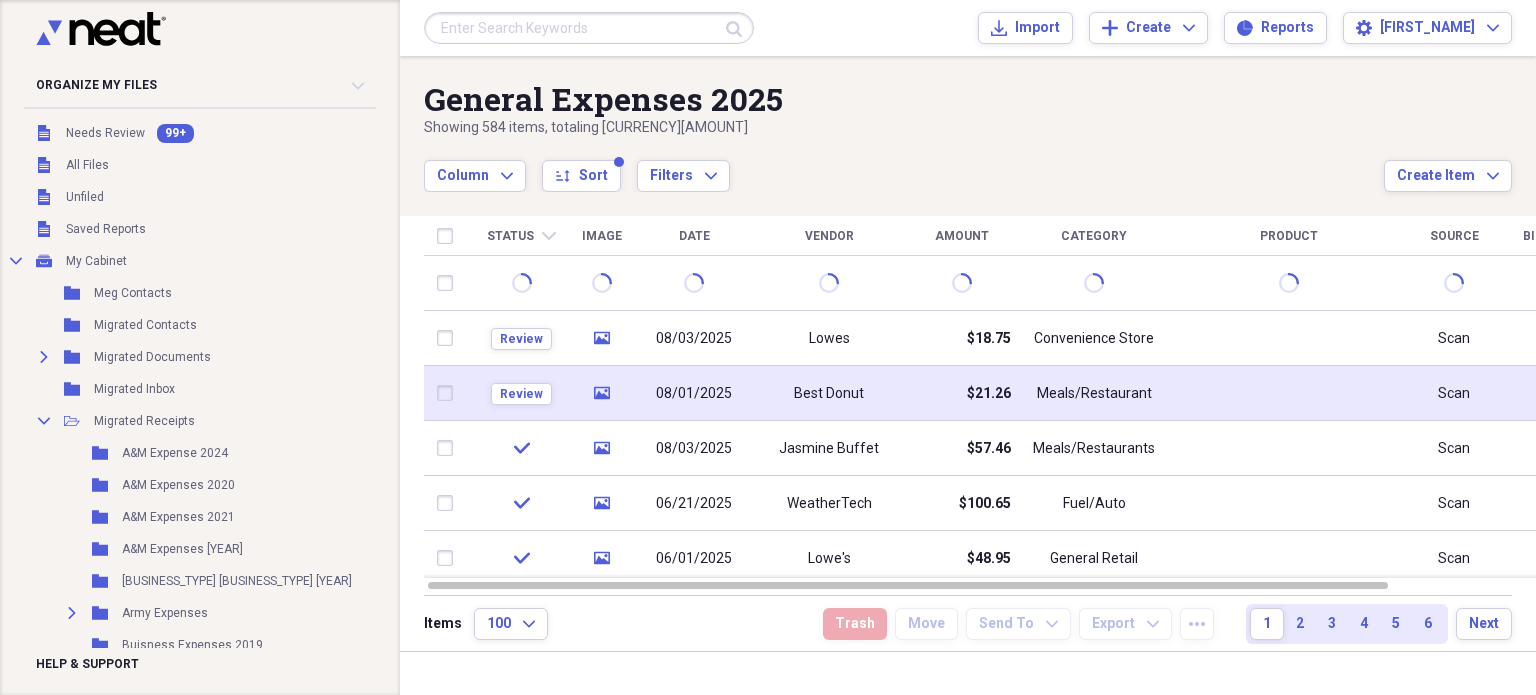 click on "08/01/2025" at bounding box center [694, 393] 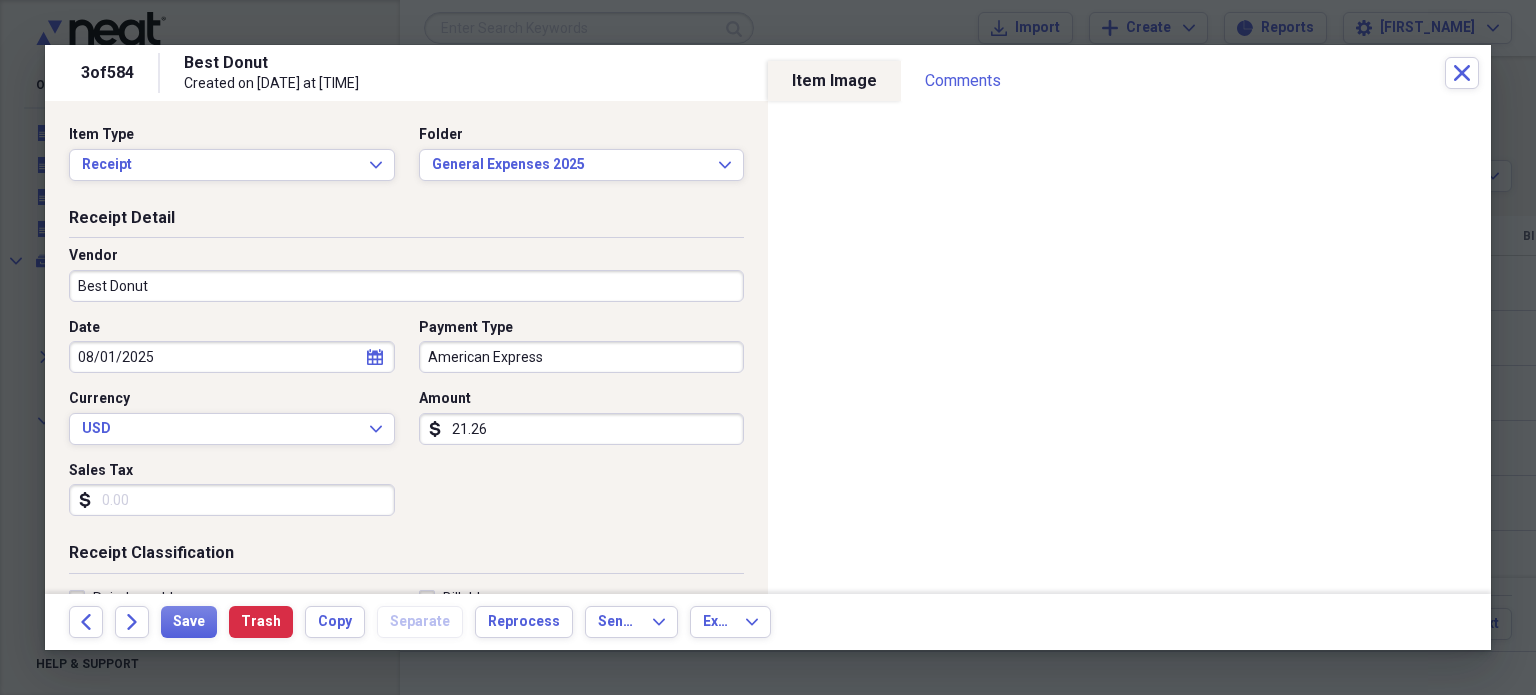 click on "Sales Tax" at bounding box center [232, 500] 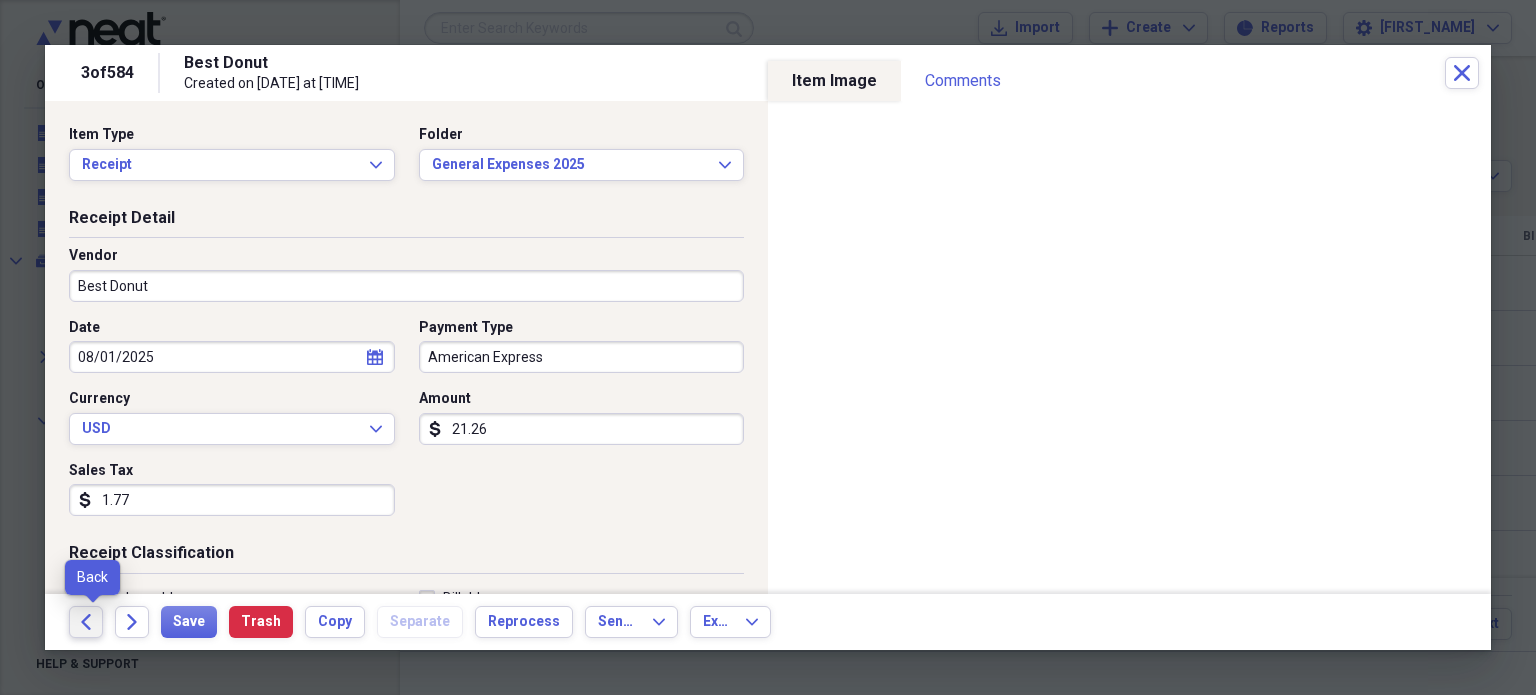 type on "1.77" 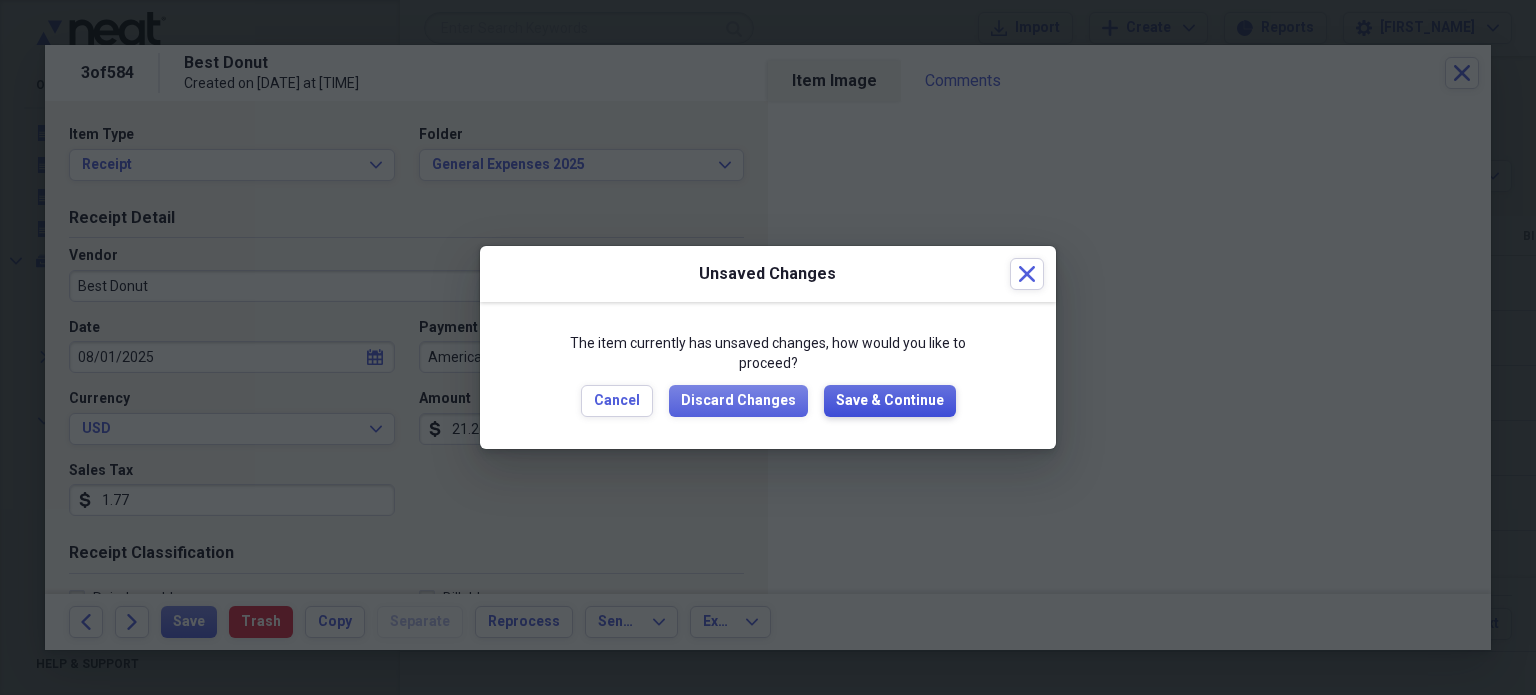 click on "Save & Continue" at bounding box center (890, 401) 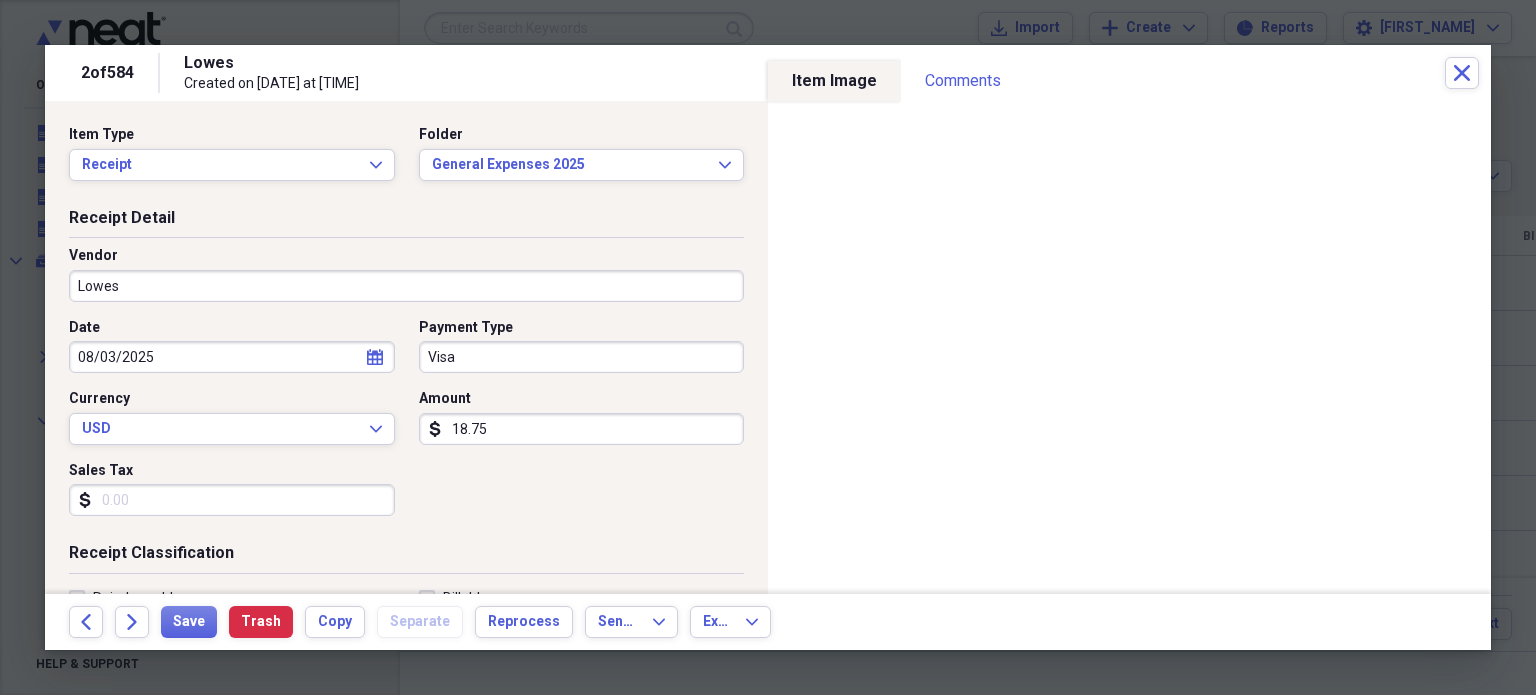 click on "Lowes" at bounding box center [406, 286] 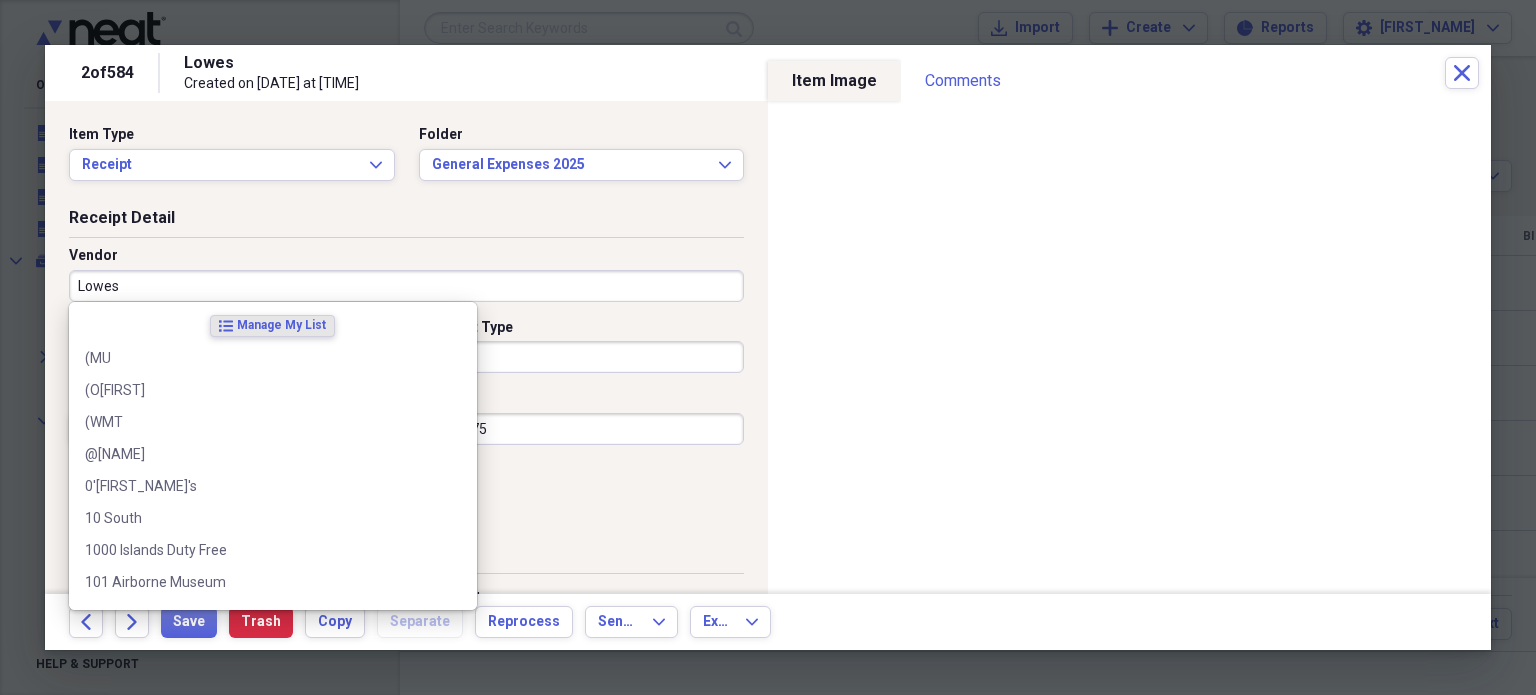 click on "Lowes" at bounding box center [406, 286] 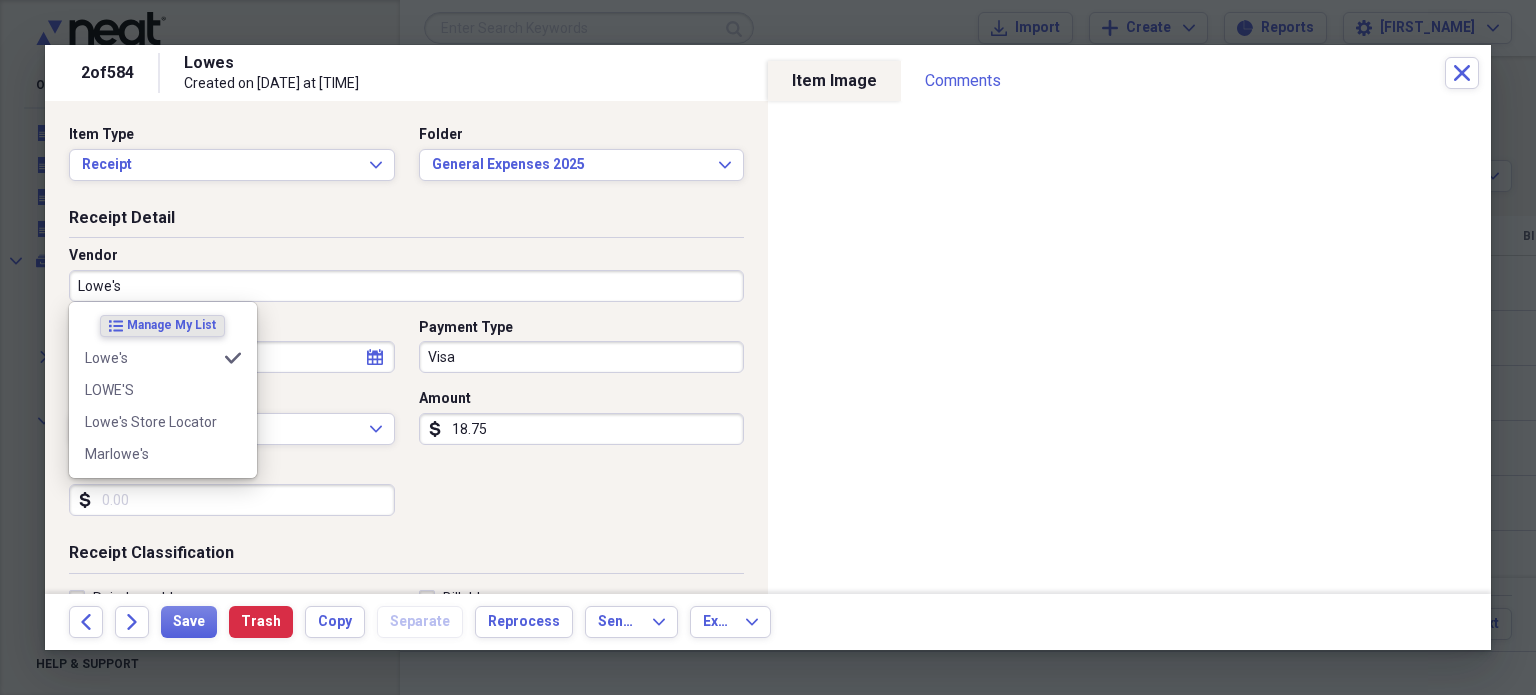 type on "General Retail" 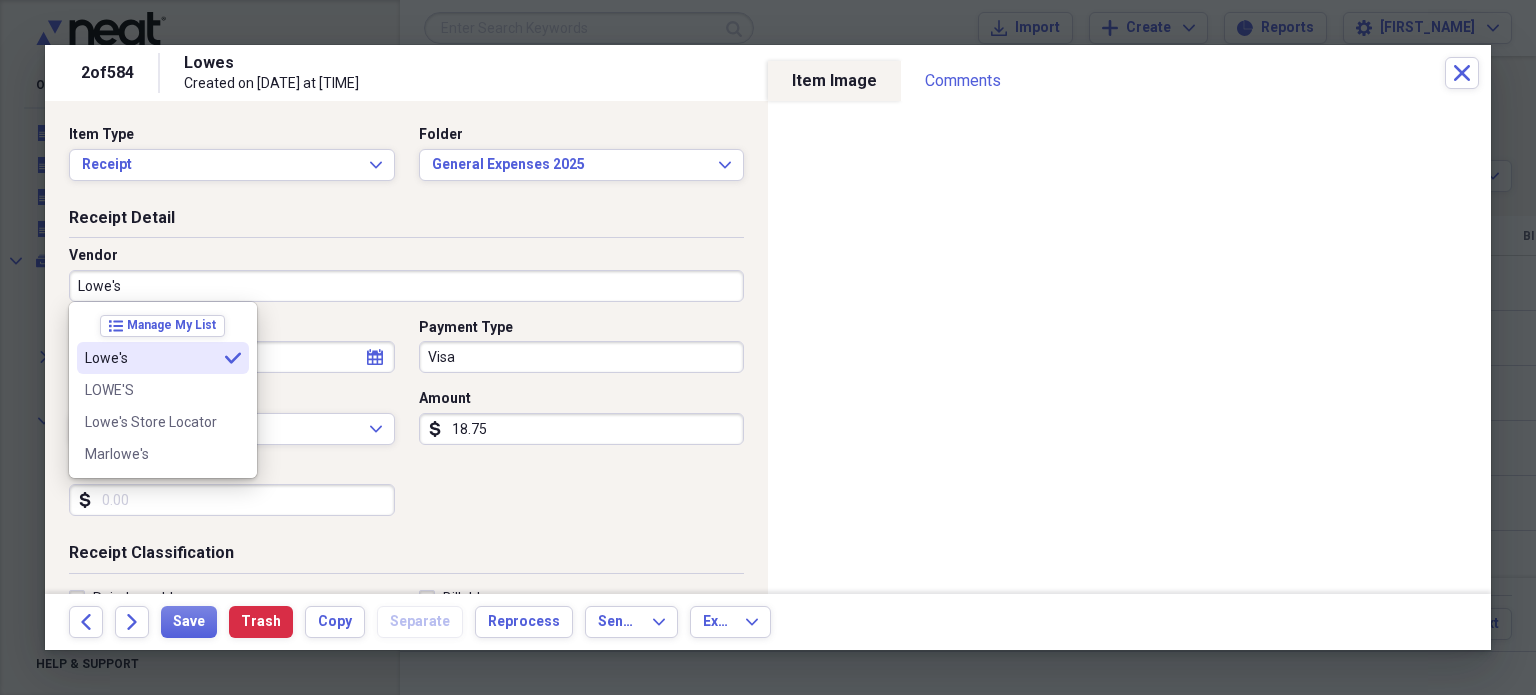 type on "Lowe's" 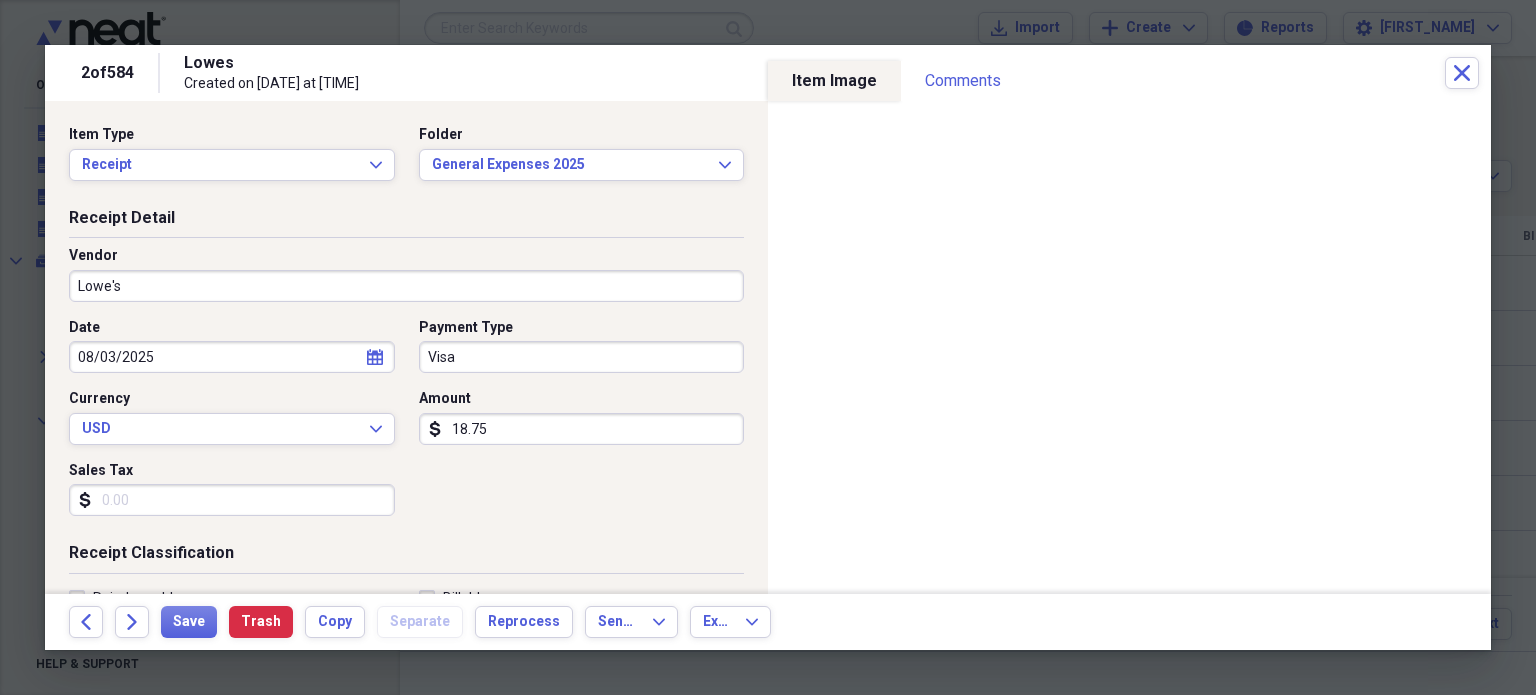 click on "Sales Tax" at bounding box center (232, 500) 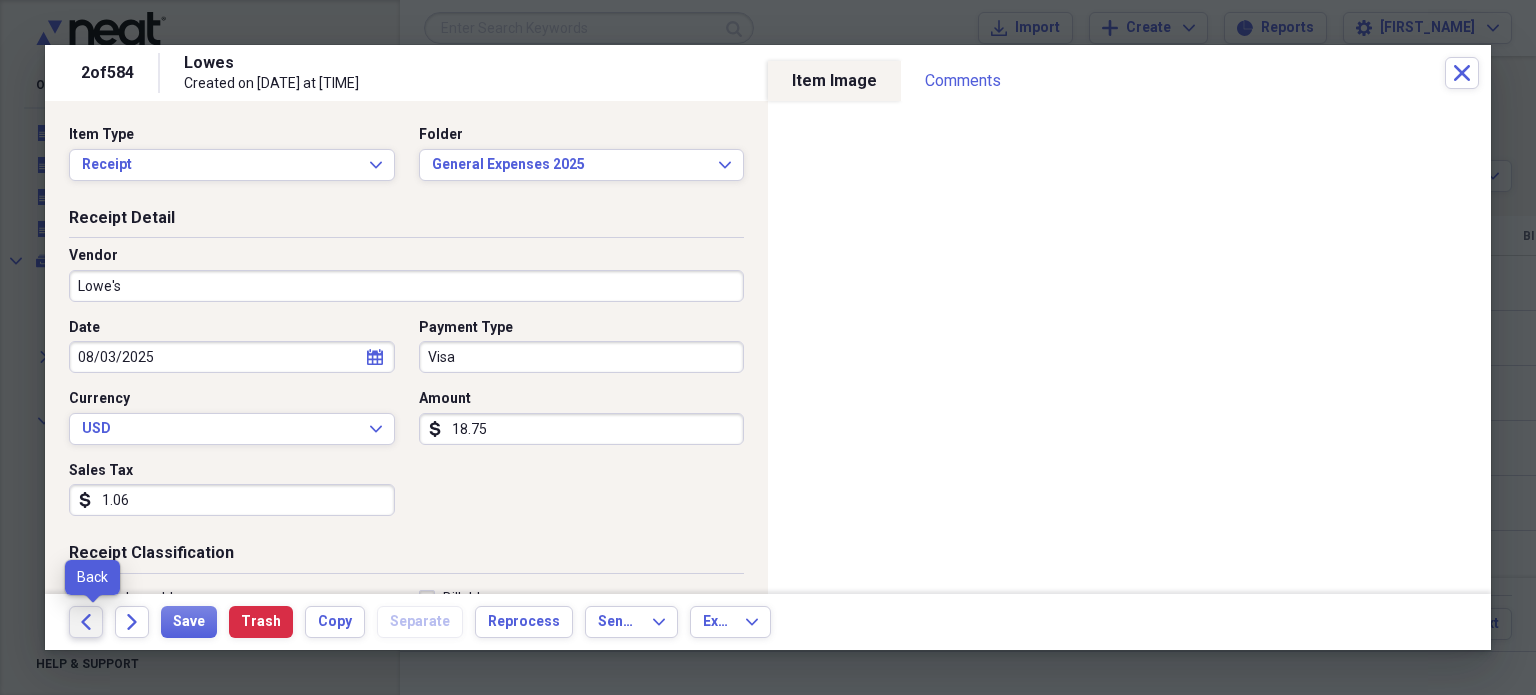 type on "1.06" 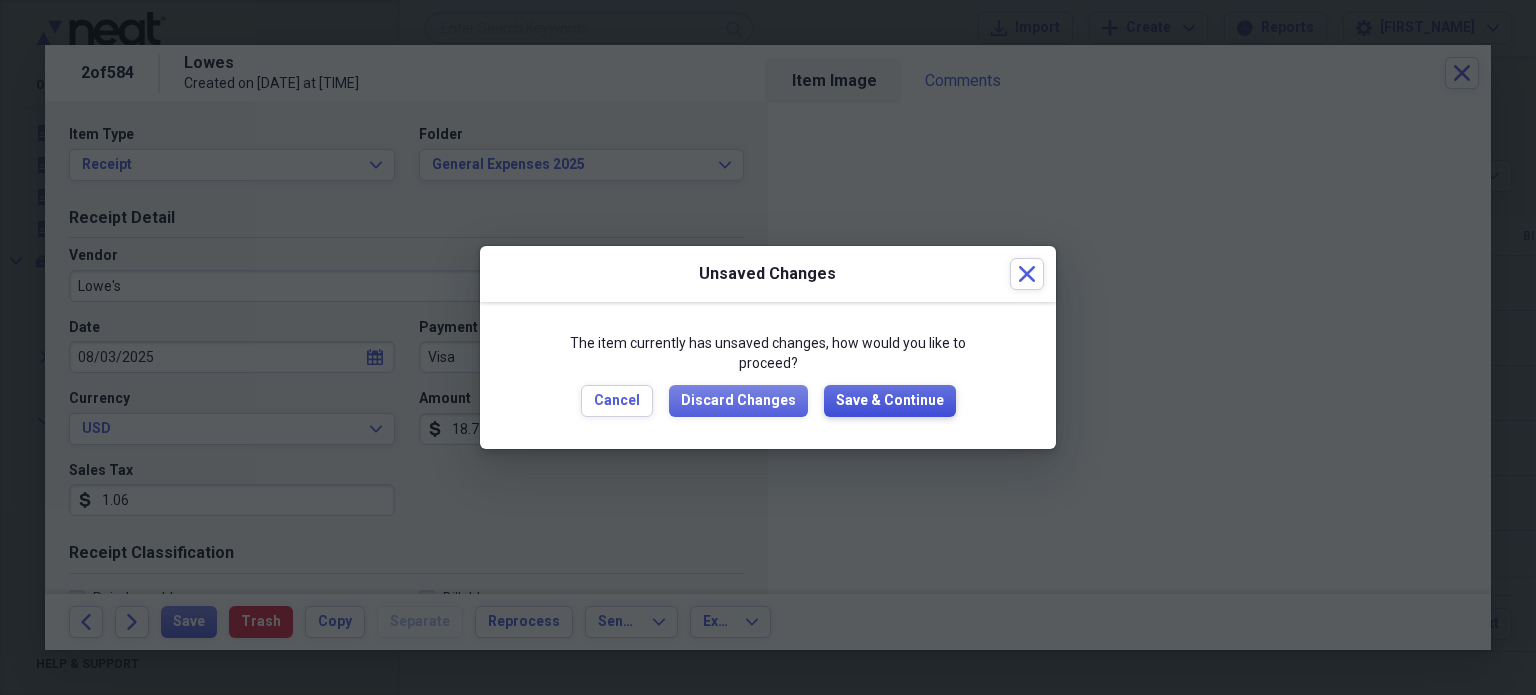 click on "Save & Continue" at bounding box center [890, 401] 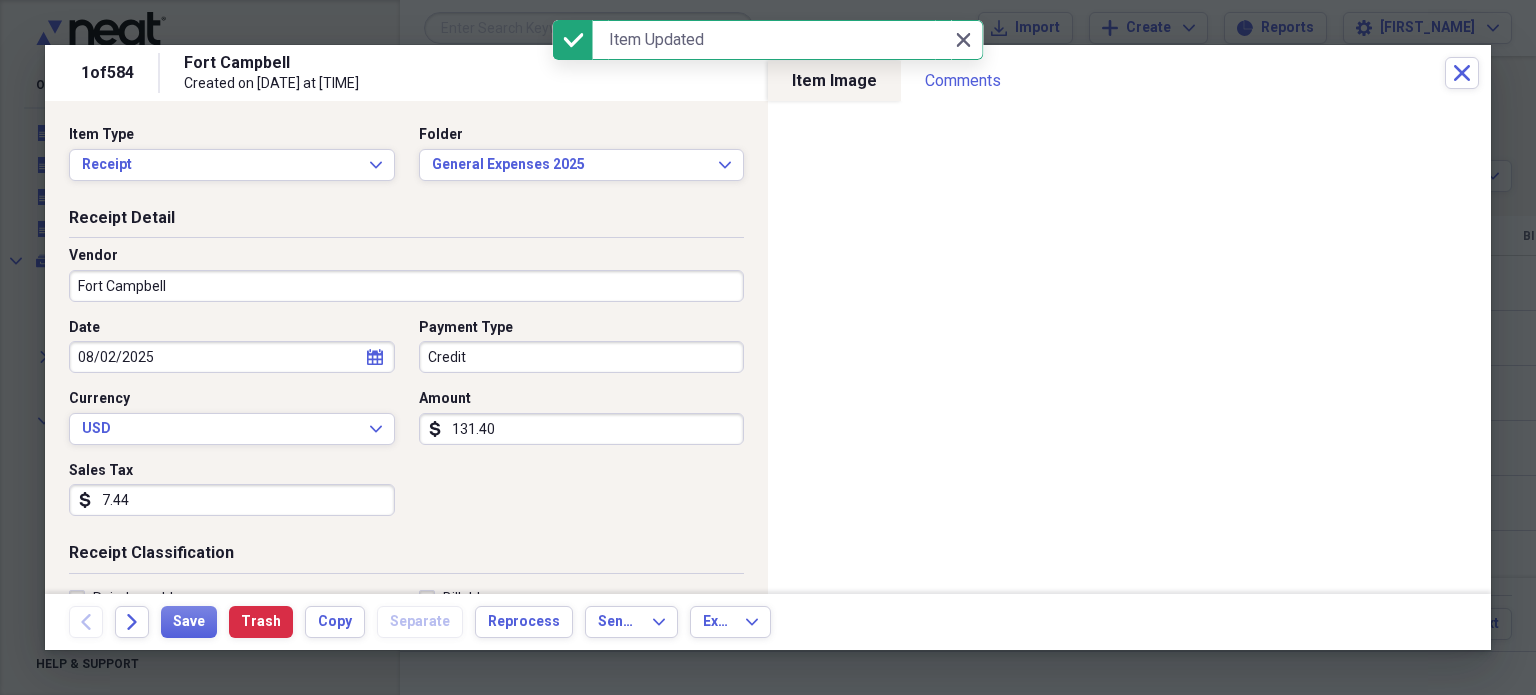 click on "Fort Campbell" at bounding box center (406, 286) 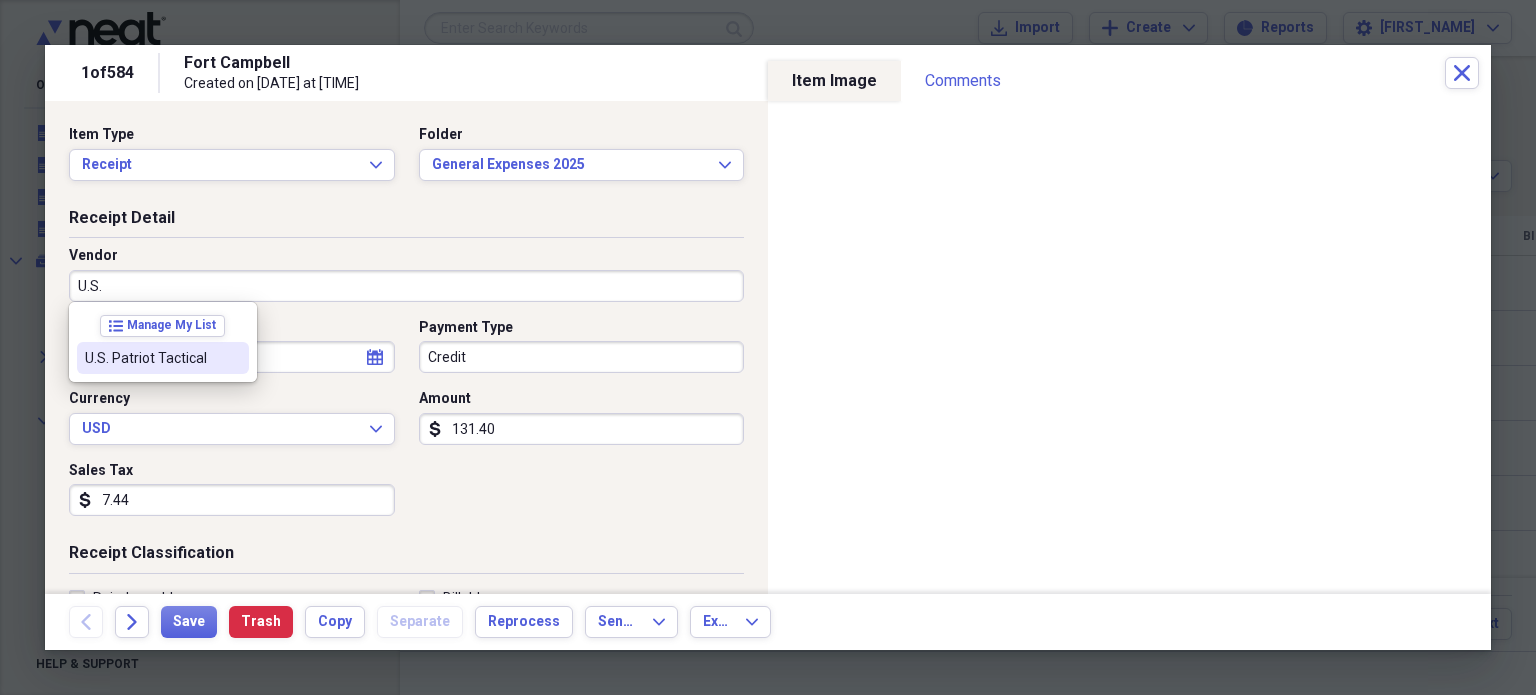 type on "U.S. Patriot Tactical" 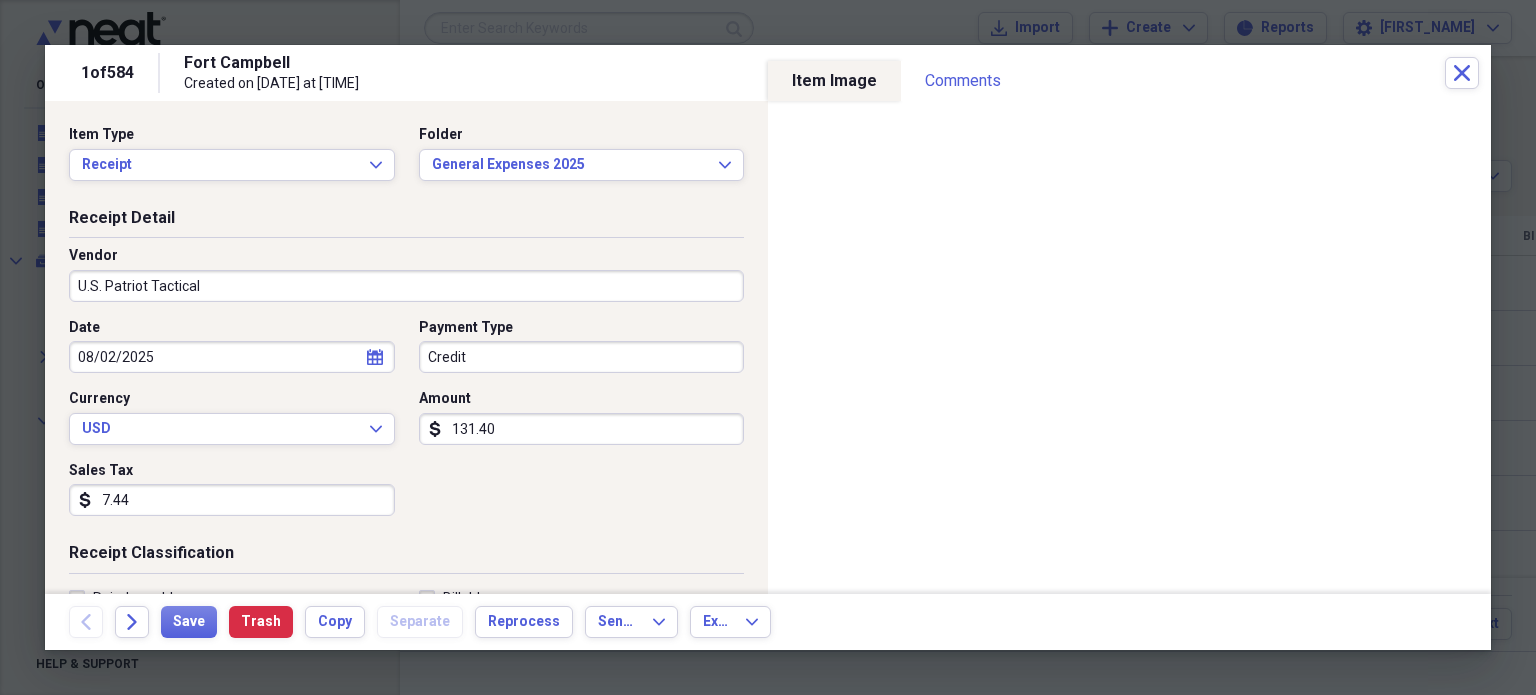 type on "General Retail" 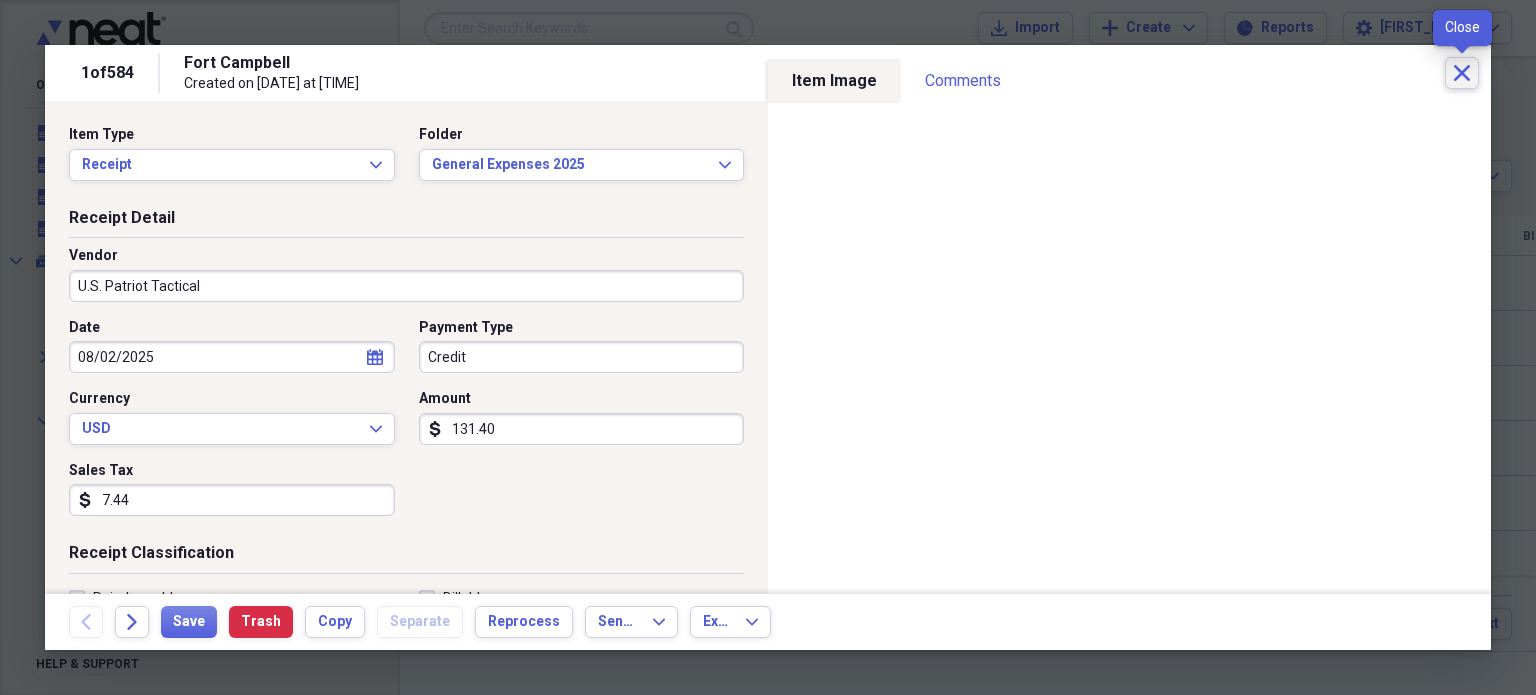 click 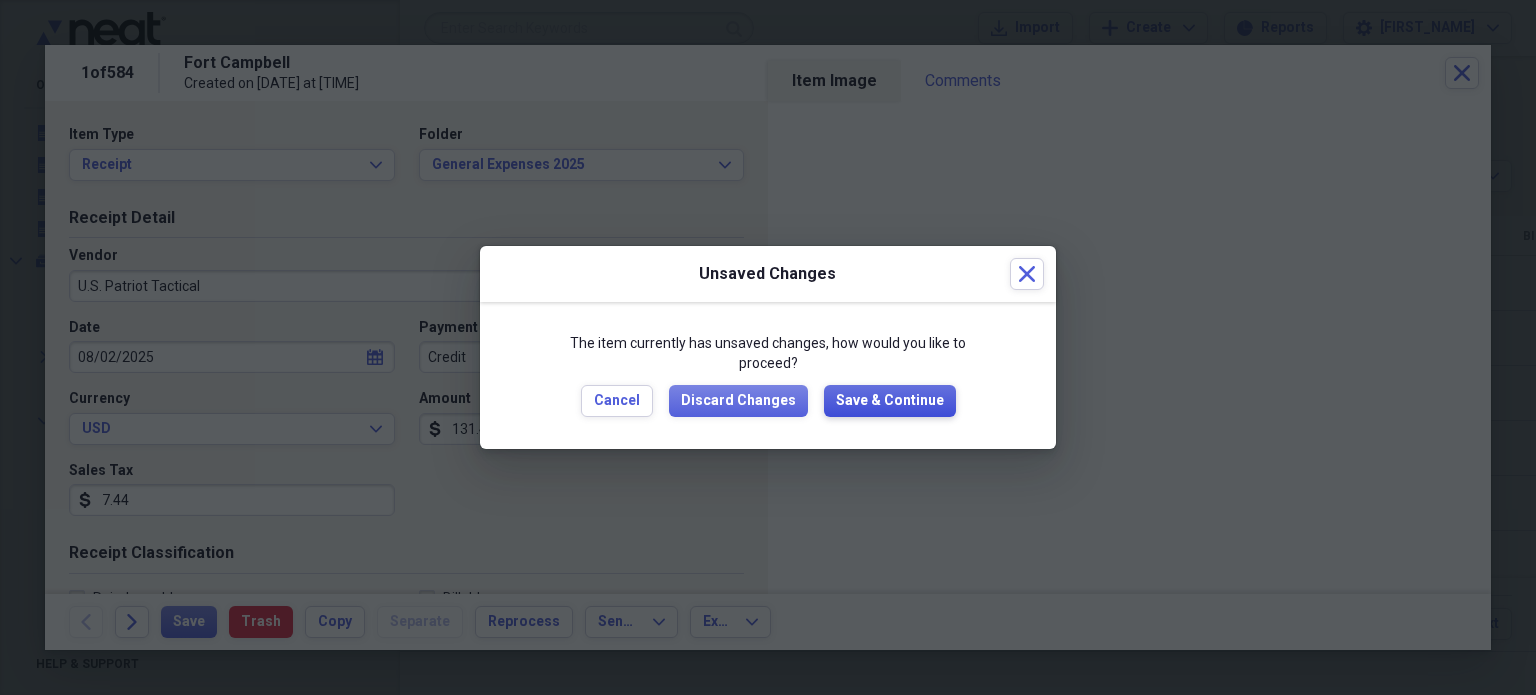 click on "Save & Continue" at bounding box center (890, 401) 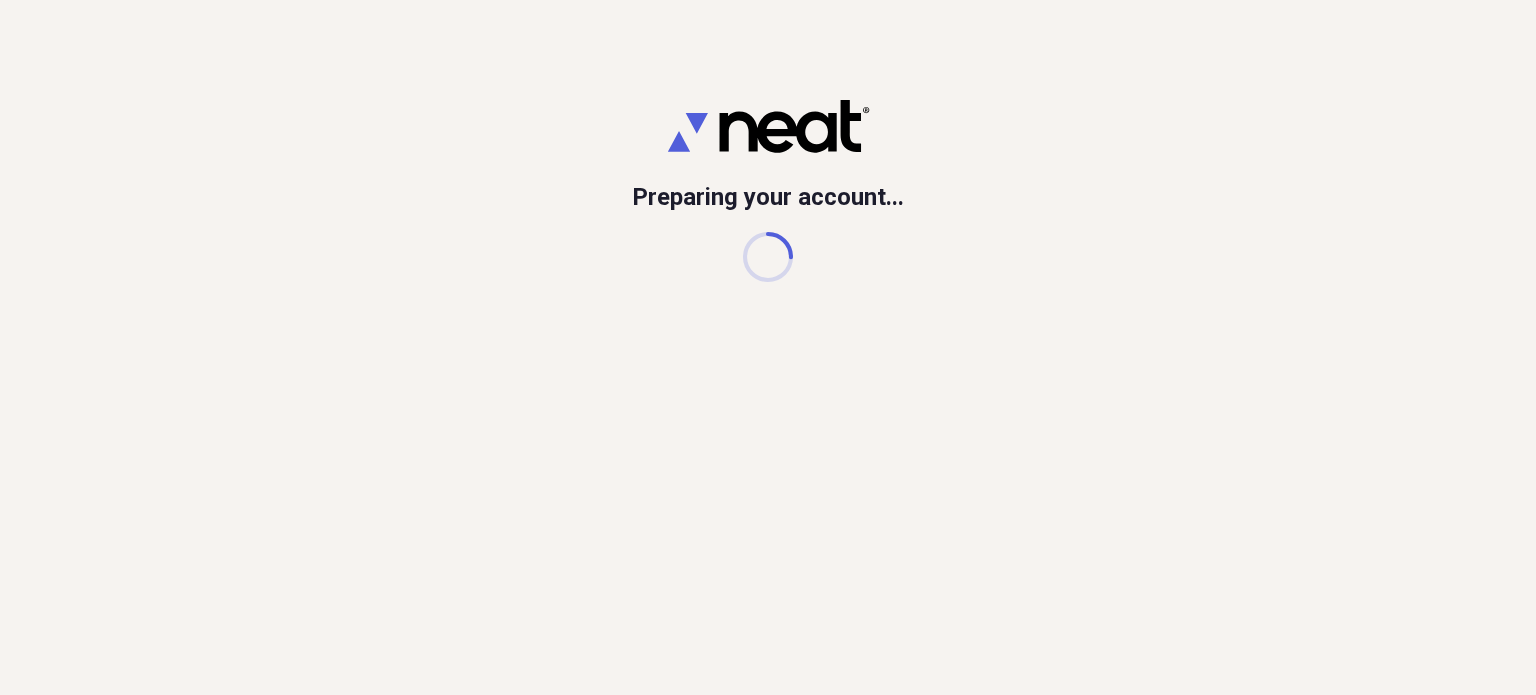 scroll, scrollTop: 0, scrollLeft: 0, axis: both 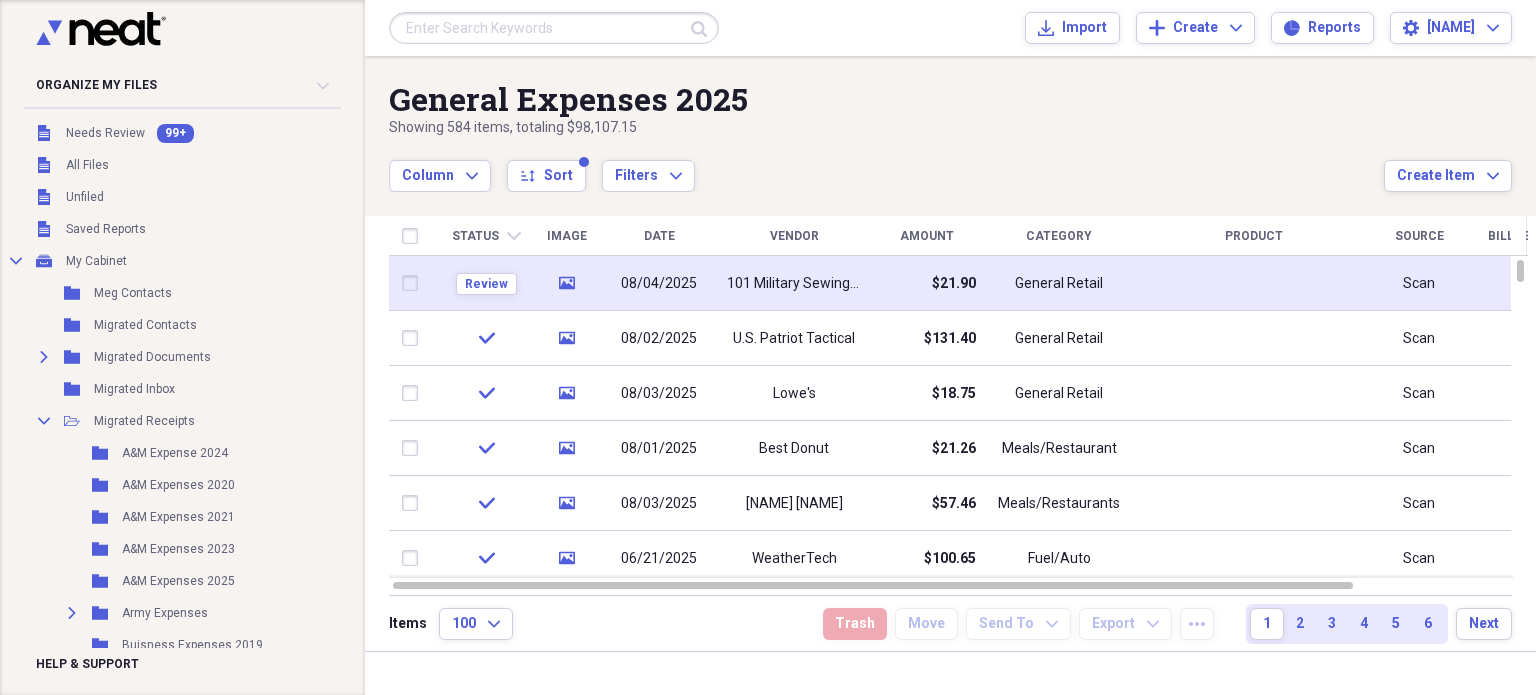 click on "08/04/2025" at bounding box center (659, 284) 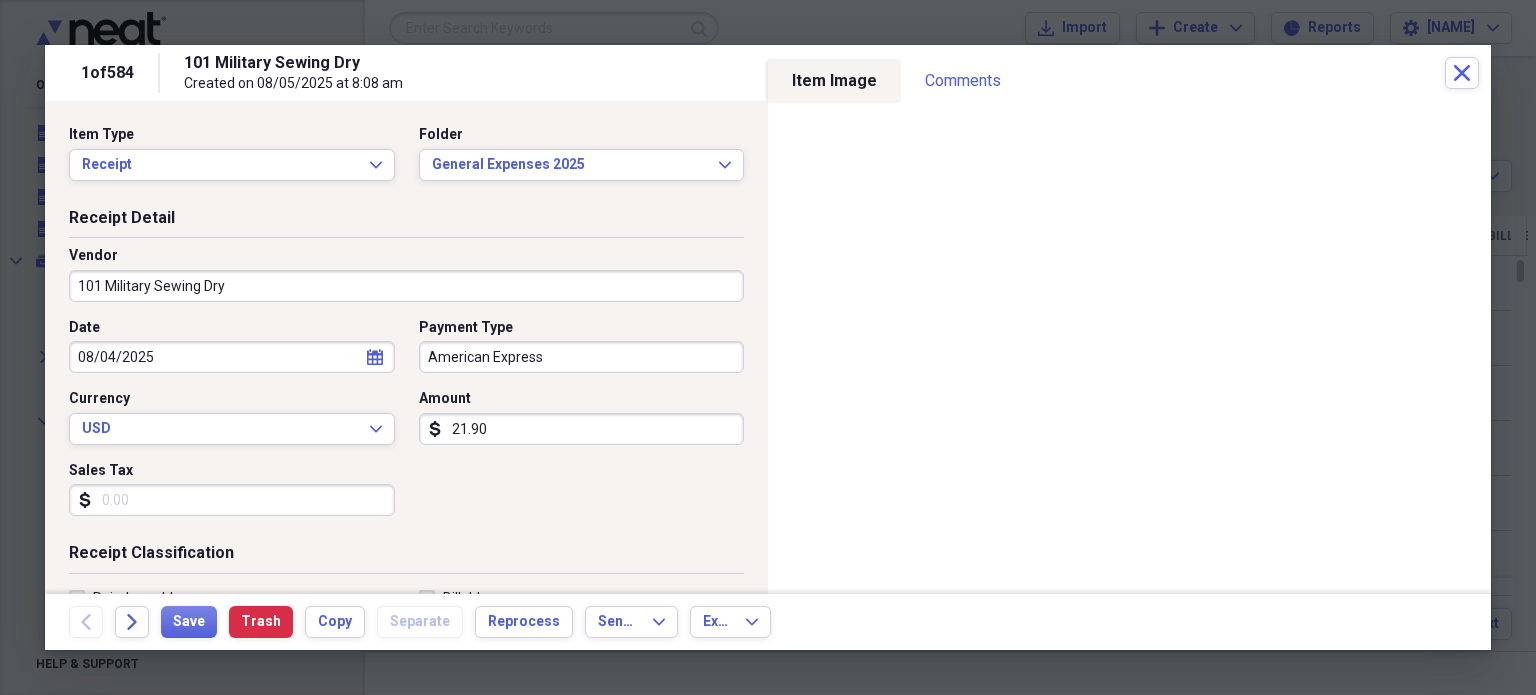 click on "Sales Tax" at bounding box center (232, 500) 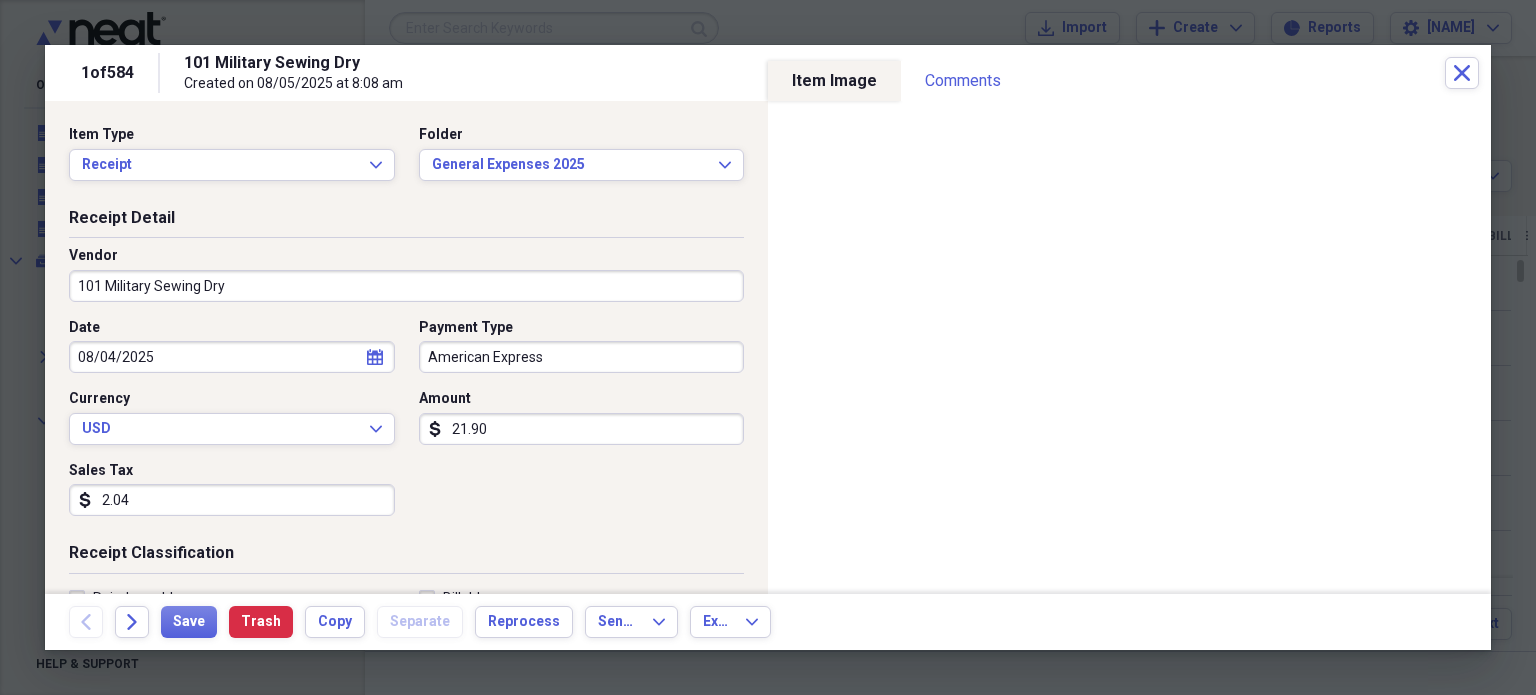 type on "2.04" 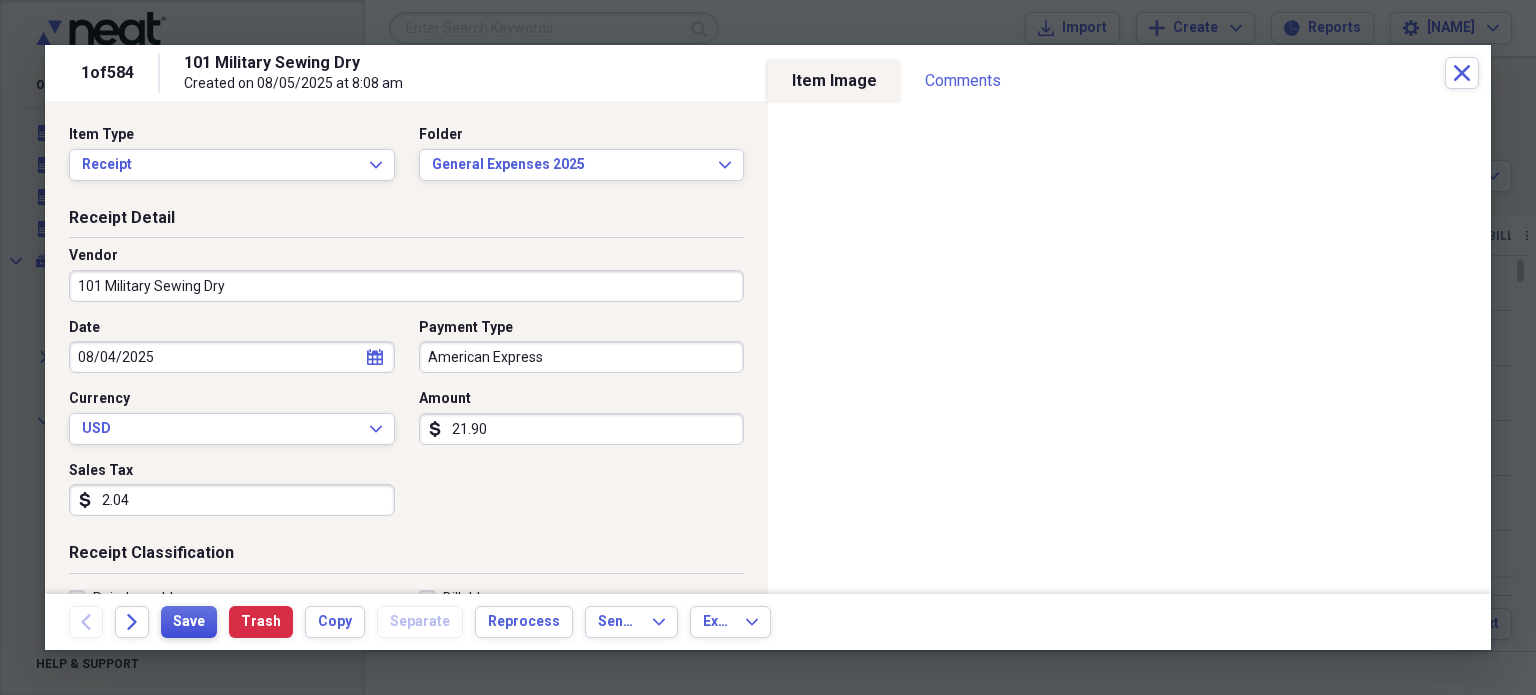 click on "Save" at bounding box center (189, 622) 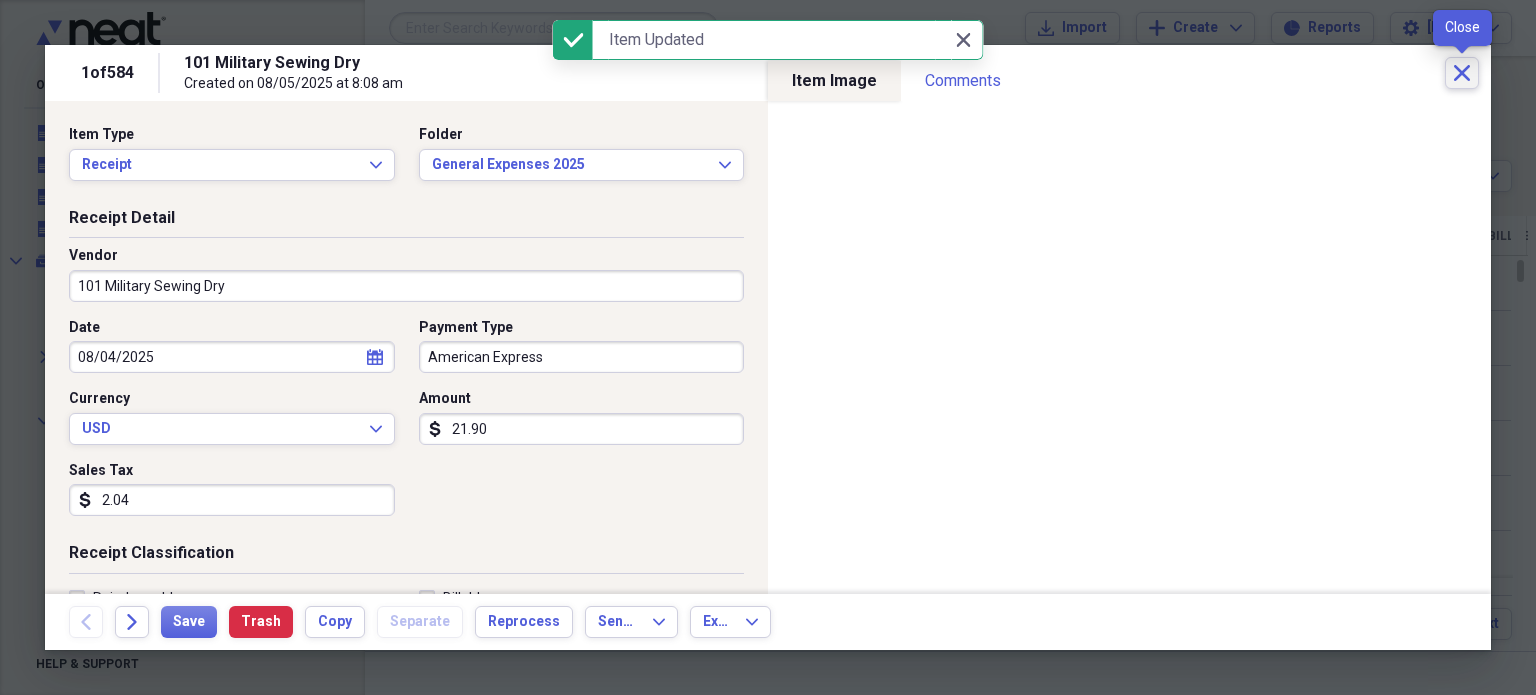 click on "Close" 